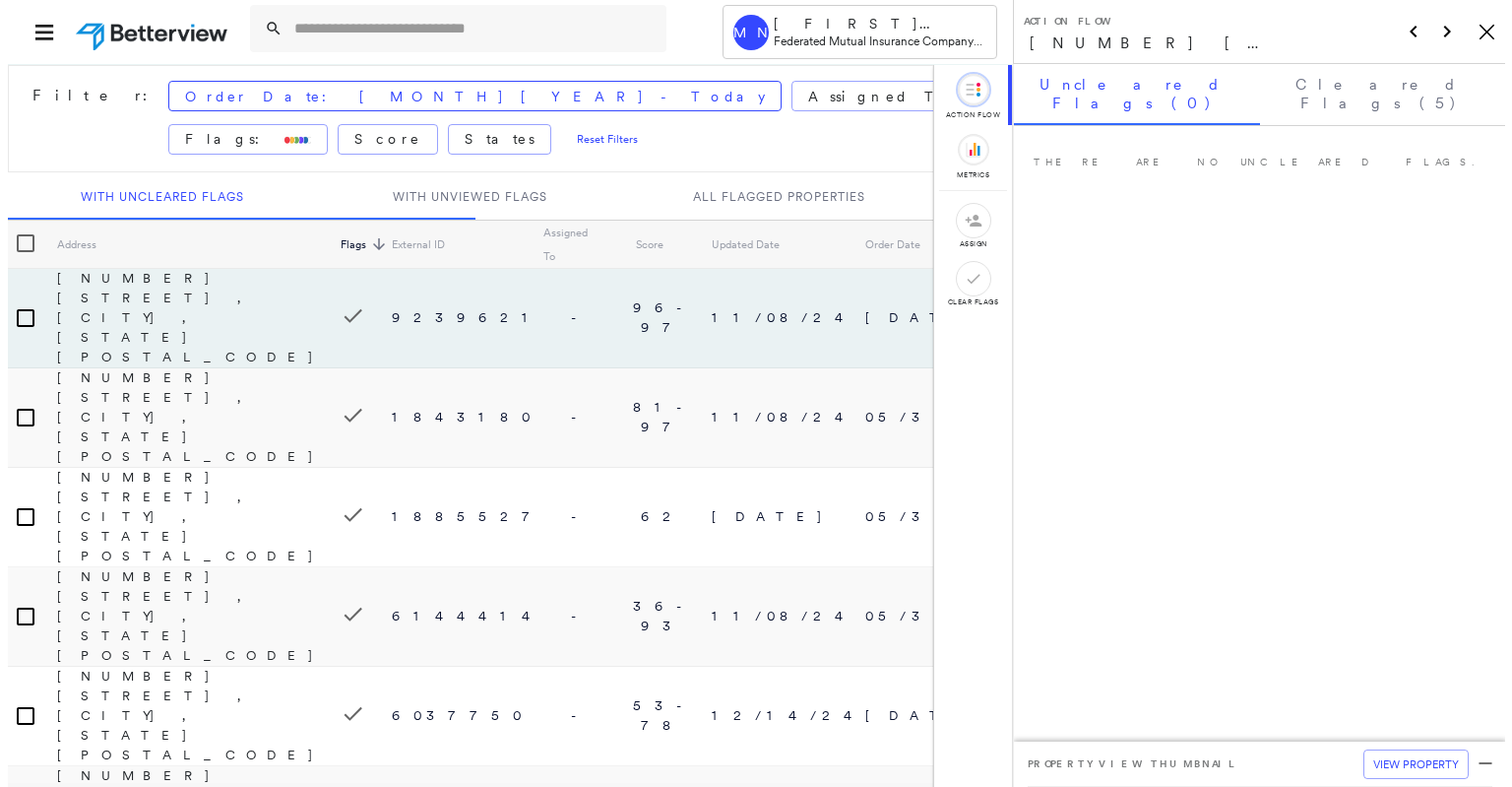 scroll, scrollTop: 0, scrollLeft: 0, axis: both 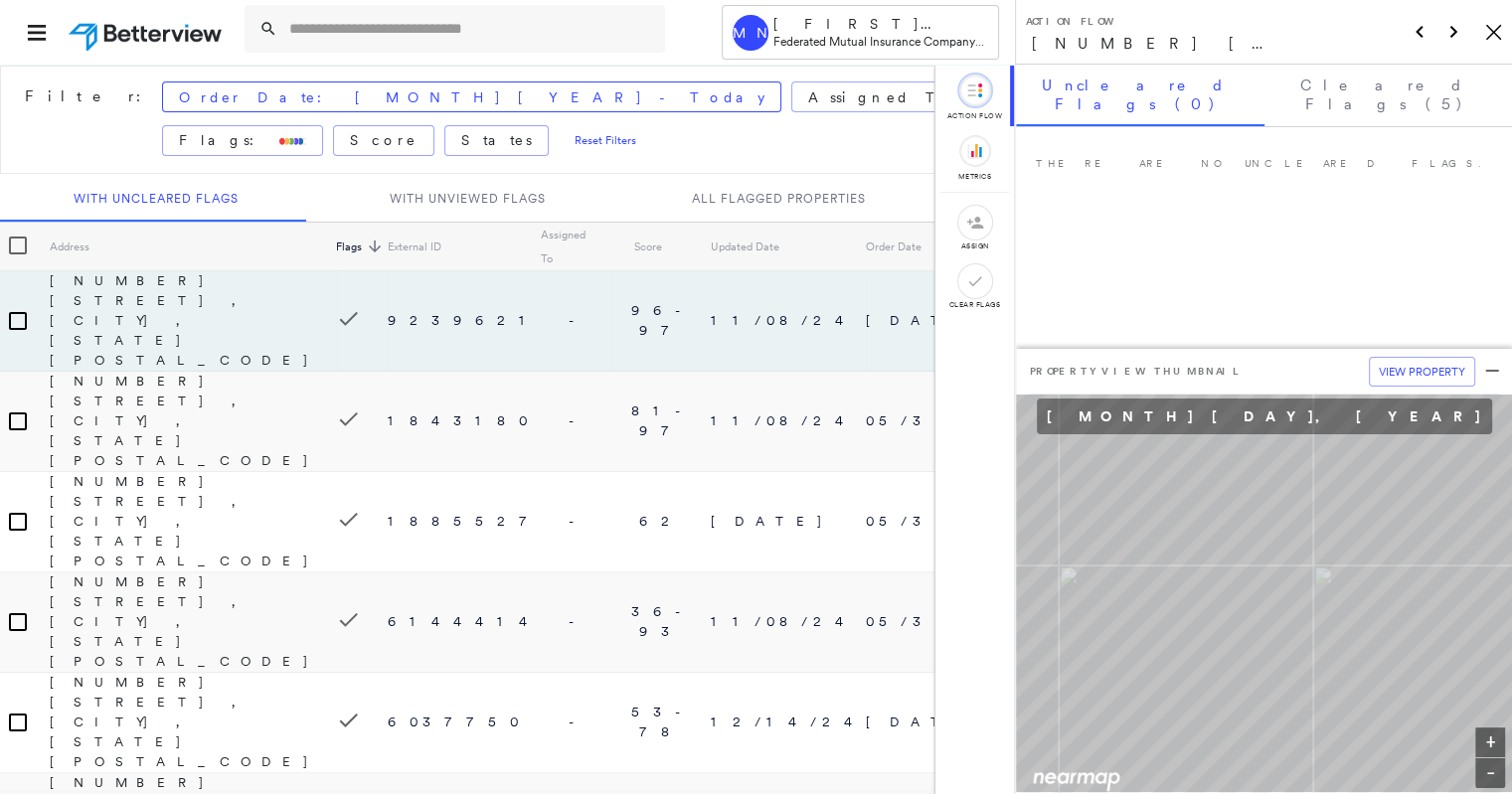 click at bounding box center (471, 29) 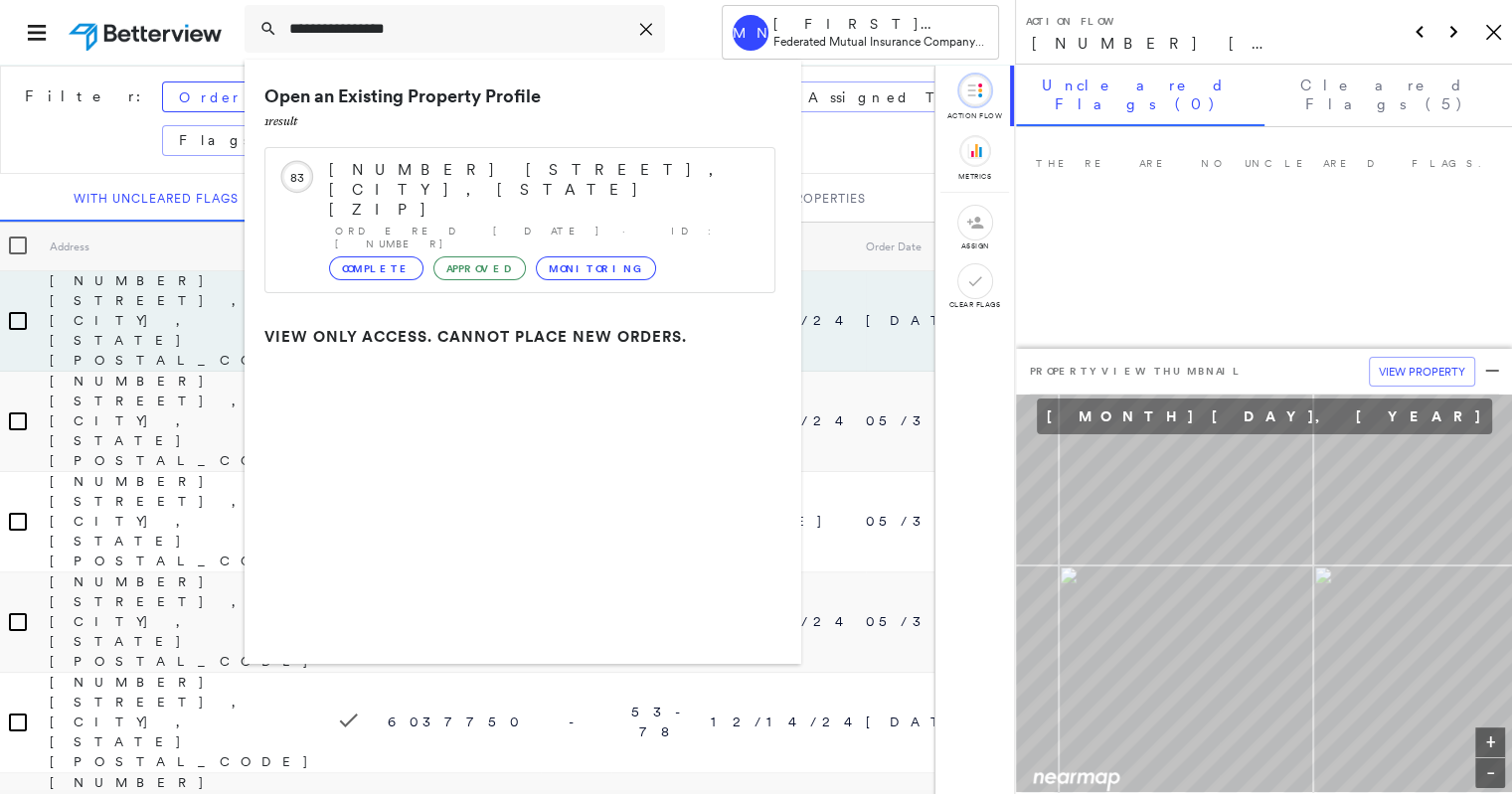 click on "[NUMBER] [STREET], [CITY], [STATE] [ZIP]" at bounding box center [542, 190] 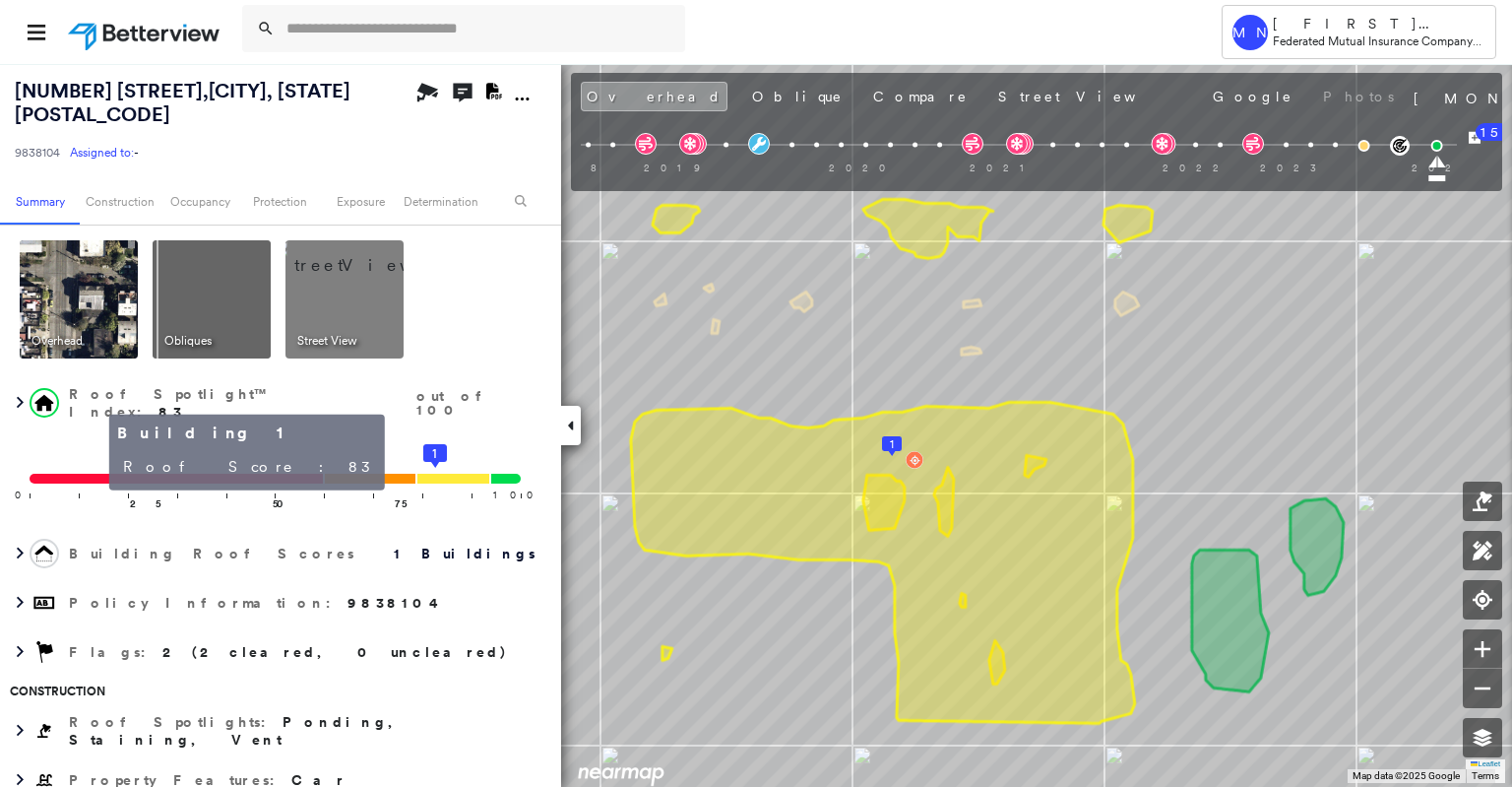 click on "1" at bounding box center [434, 454] 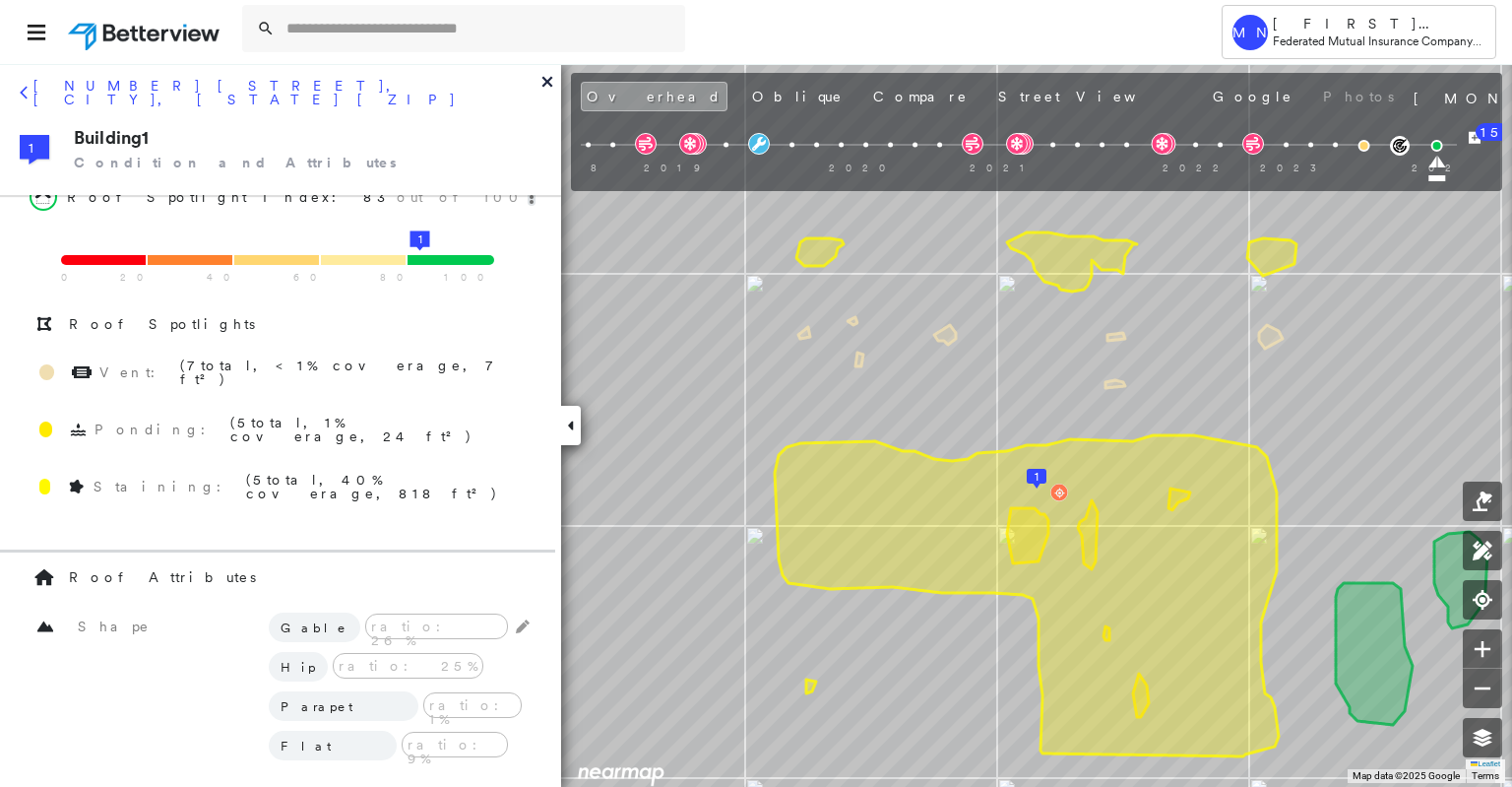 scroll, scrollTop: 0, scrollLeft: 0, axis: both 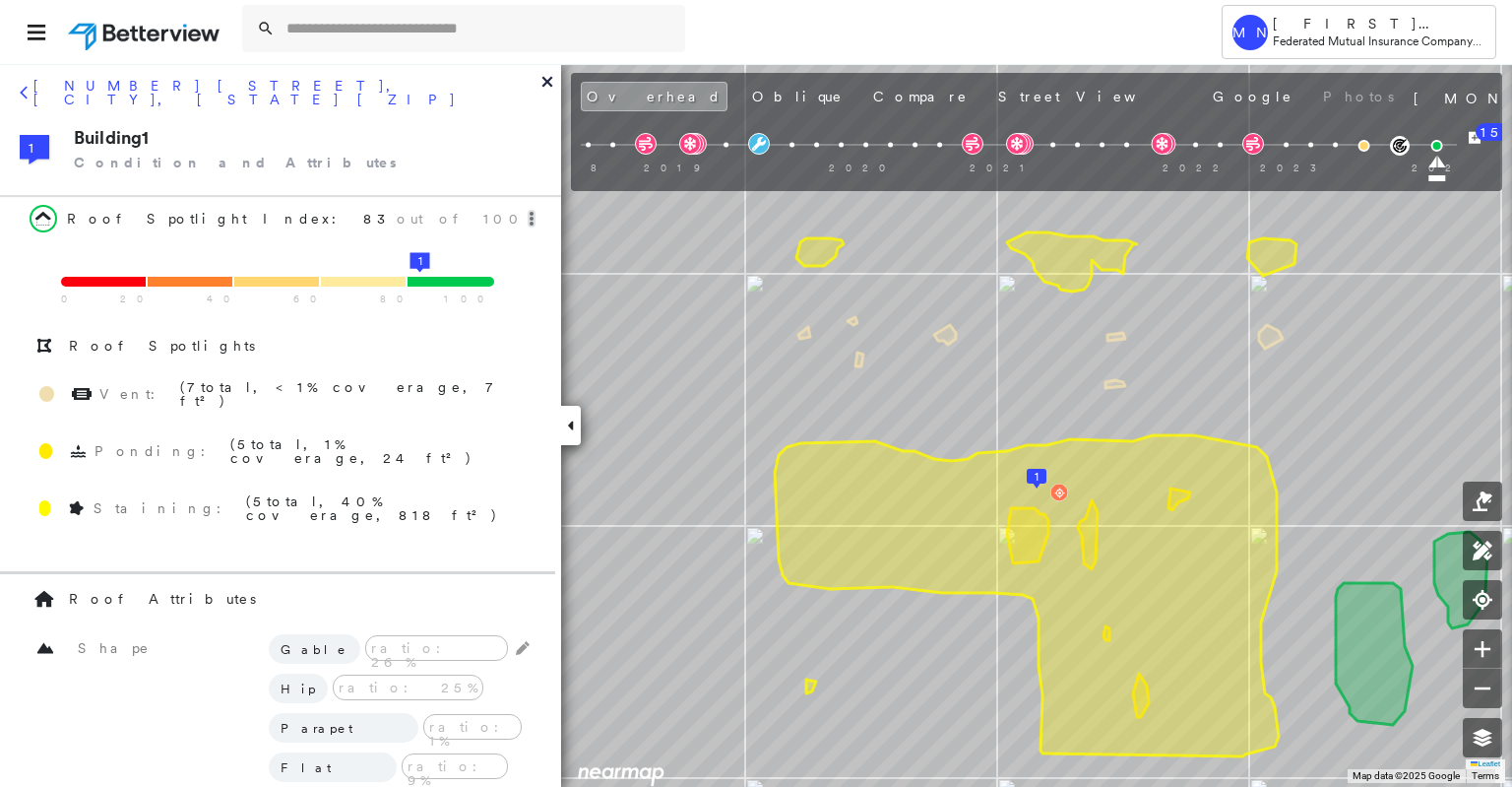 click at bounding box center (24, 93) 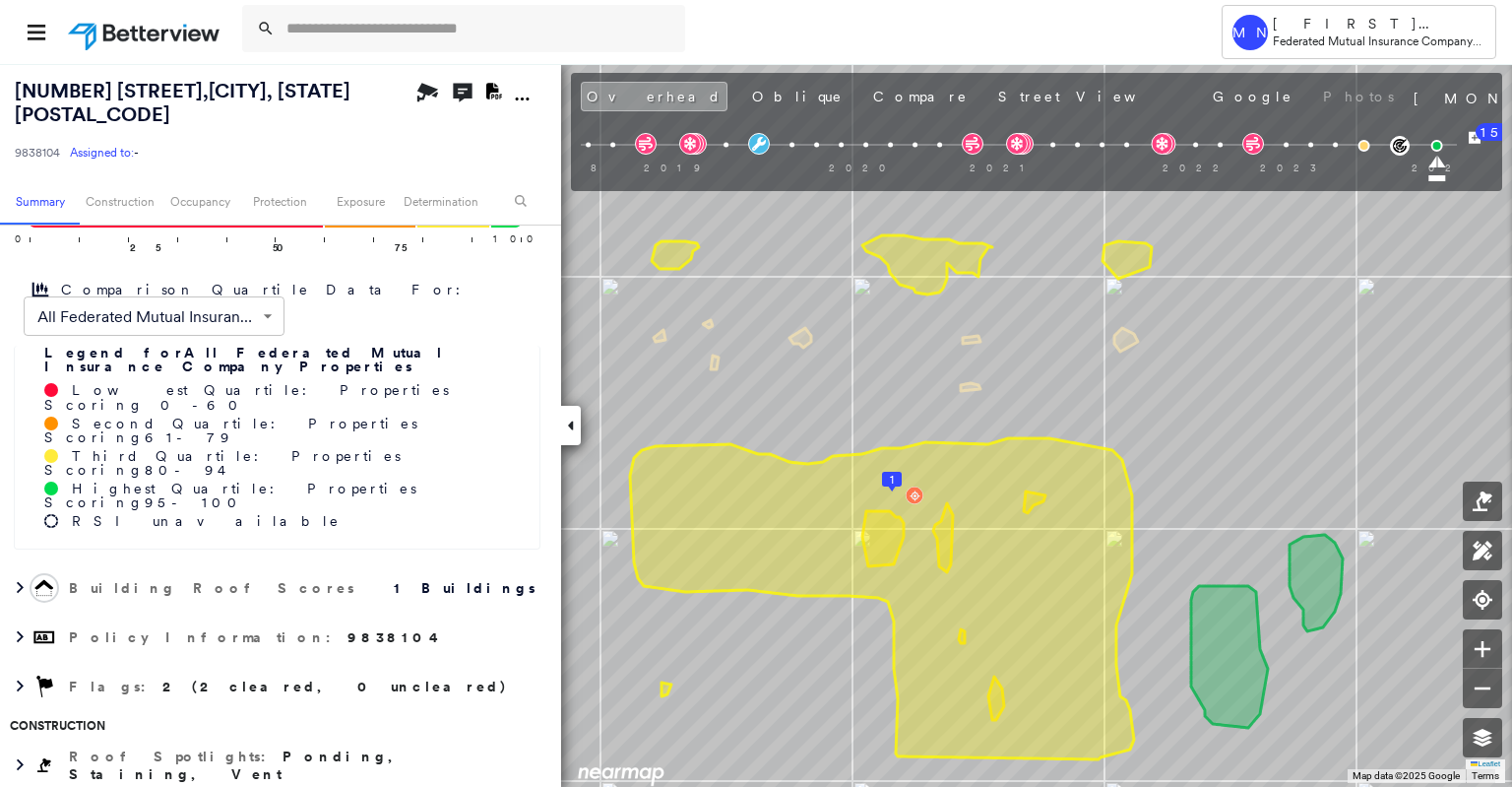 scroll, scrollTop: 295, scrollLeft: 0, axis: vertical 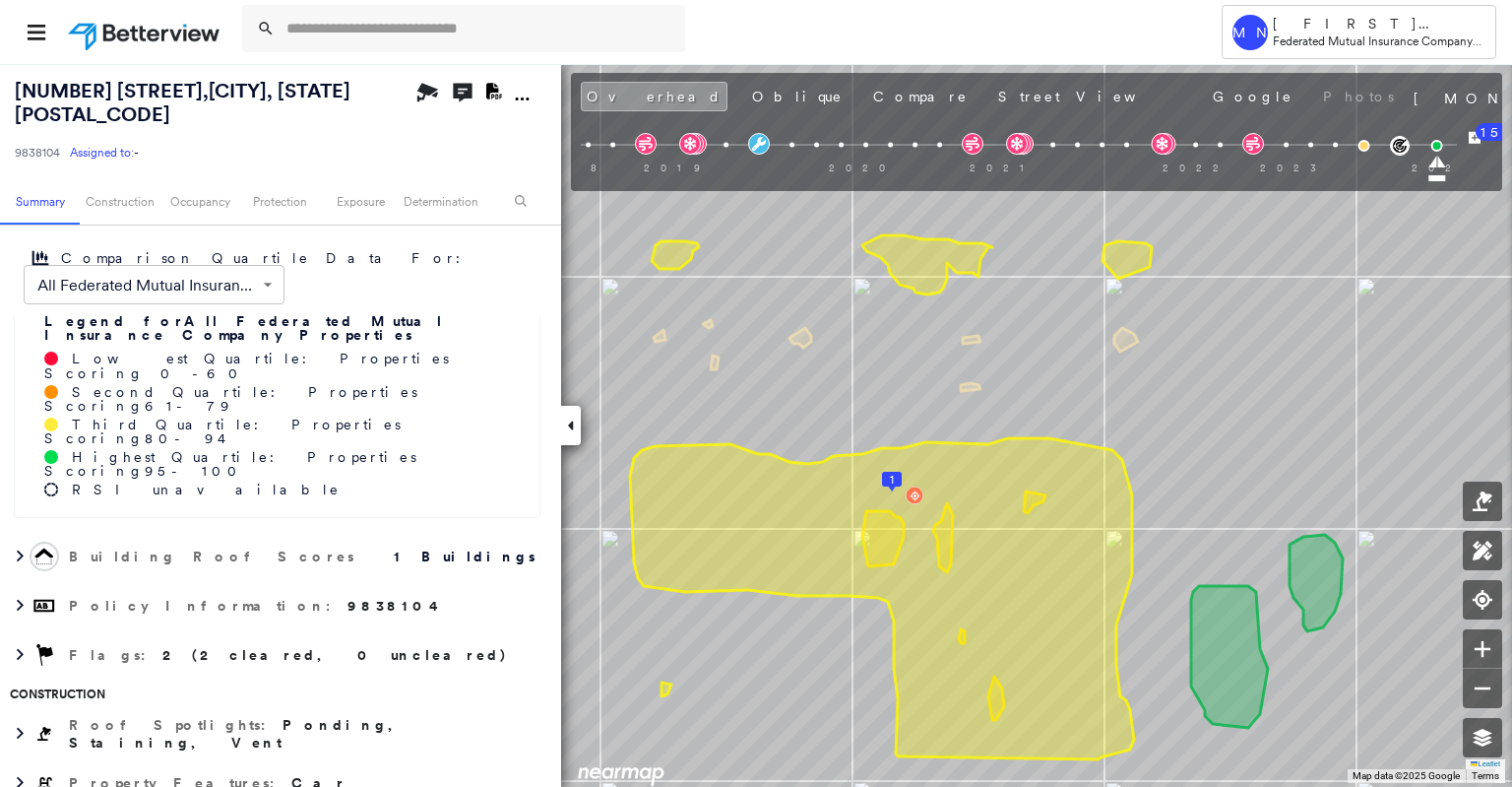 click on "2 (2 cleared, 0 uncleared)" at bounding box center (335, 655) 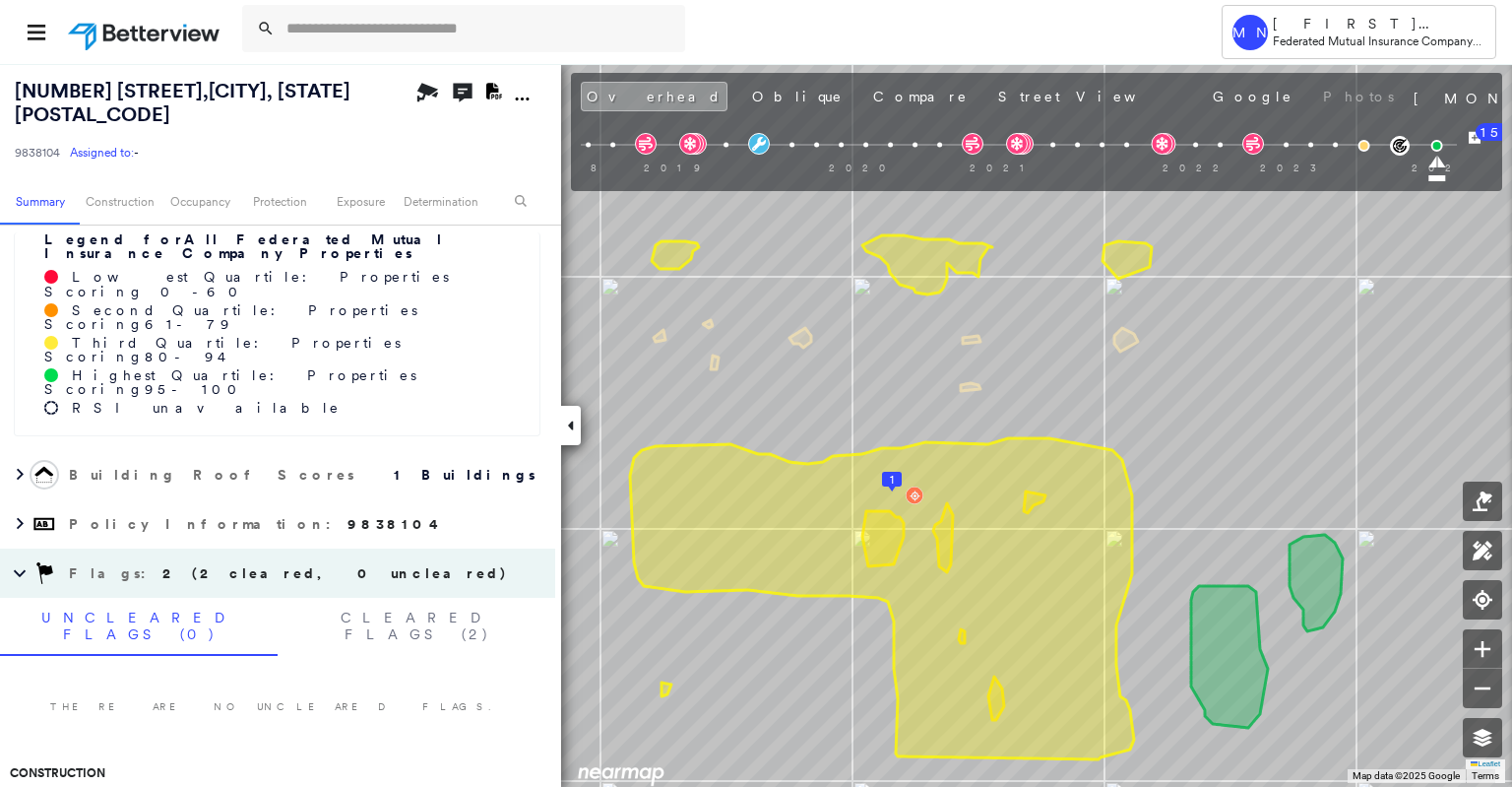 scroll, scrollTop: 492, scrollLeft: 0, axis: vertical 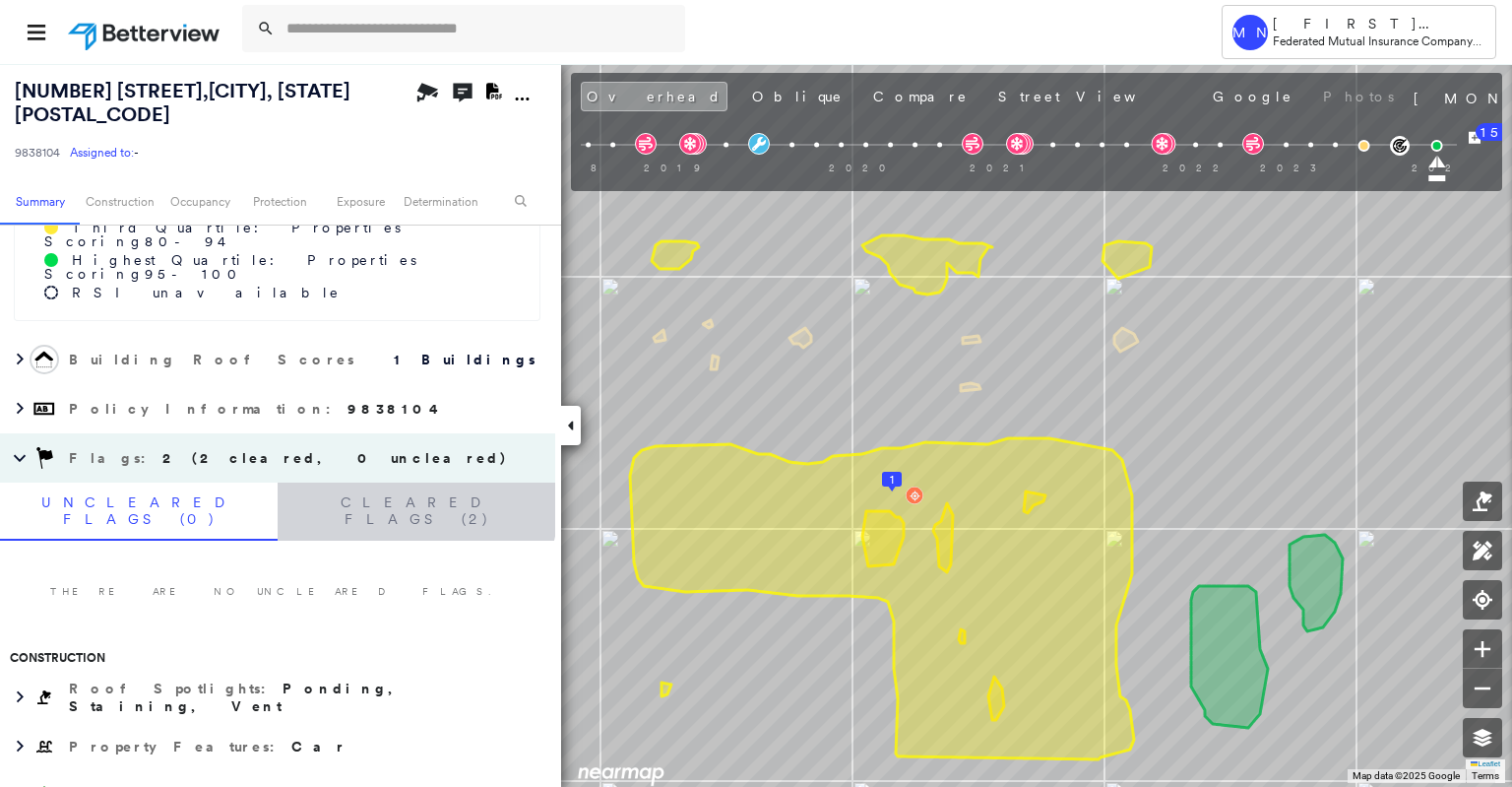 click on "Cleared Flags  (2)" at bounding box center [416, 511] 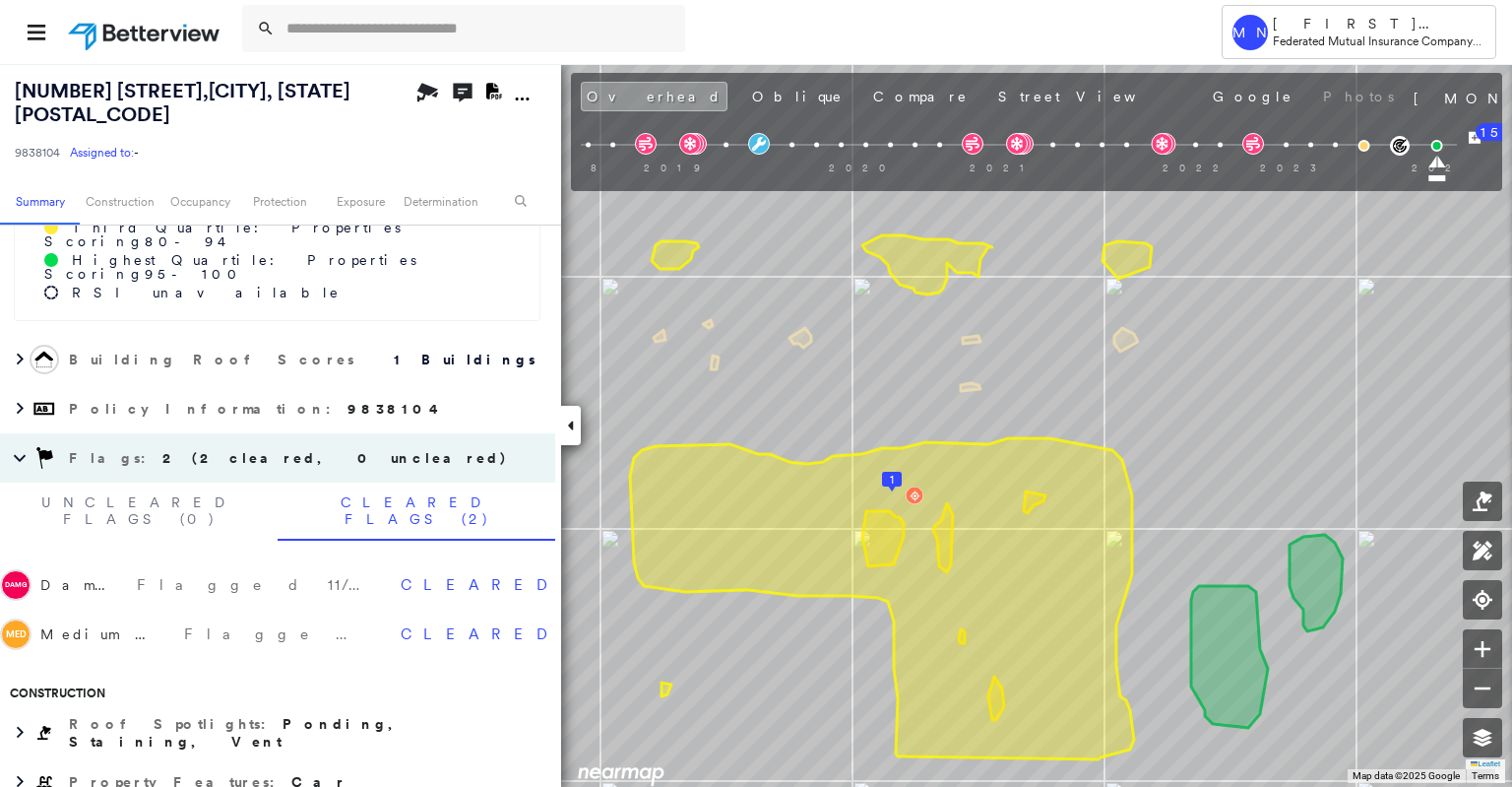 click on "Medium Priority" at bounding box center (84, 585) 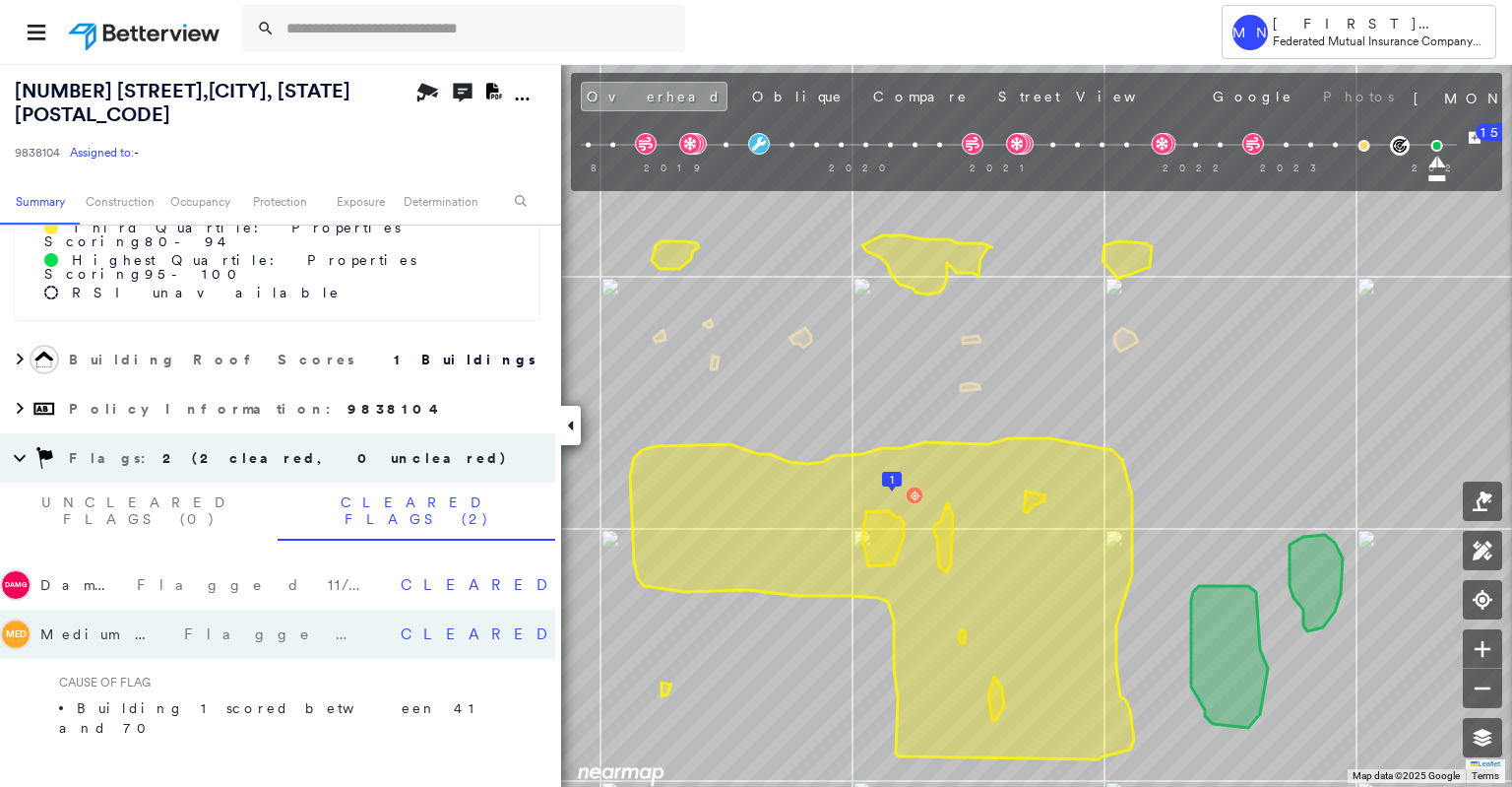 click on "Flagged 11/08/24" at bounding box center [261, 585] 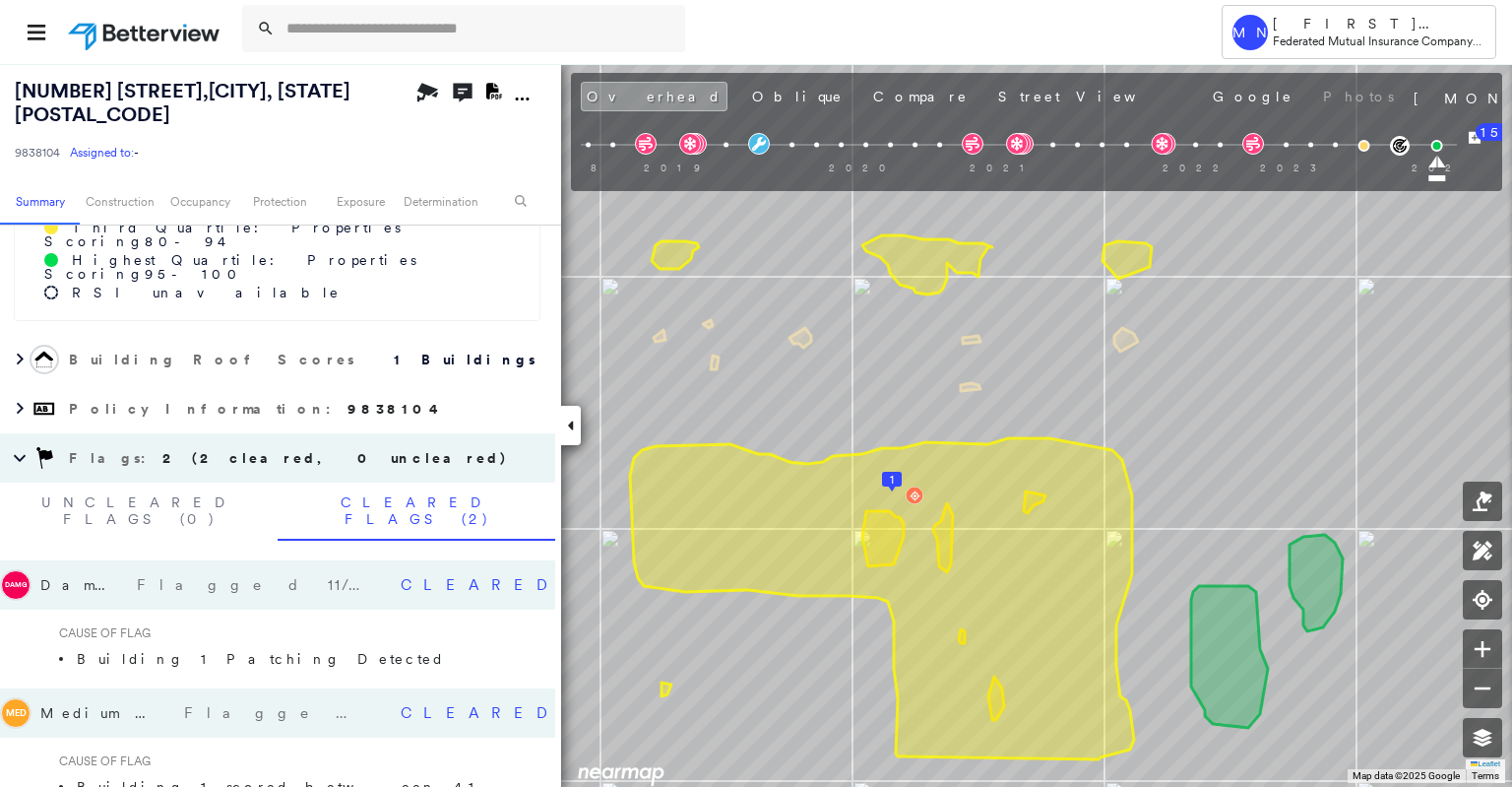click at bounding box center (479, 29) 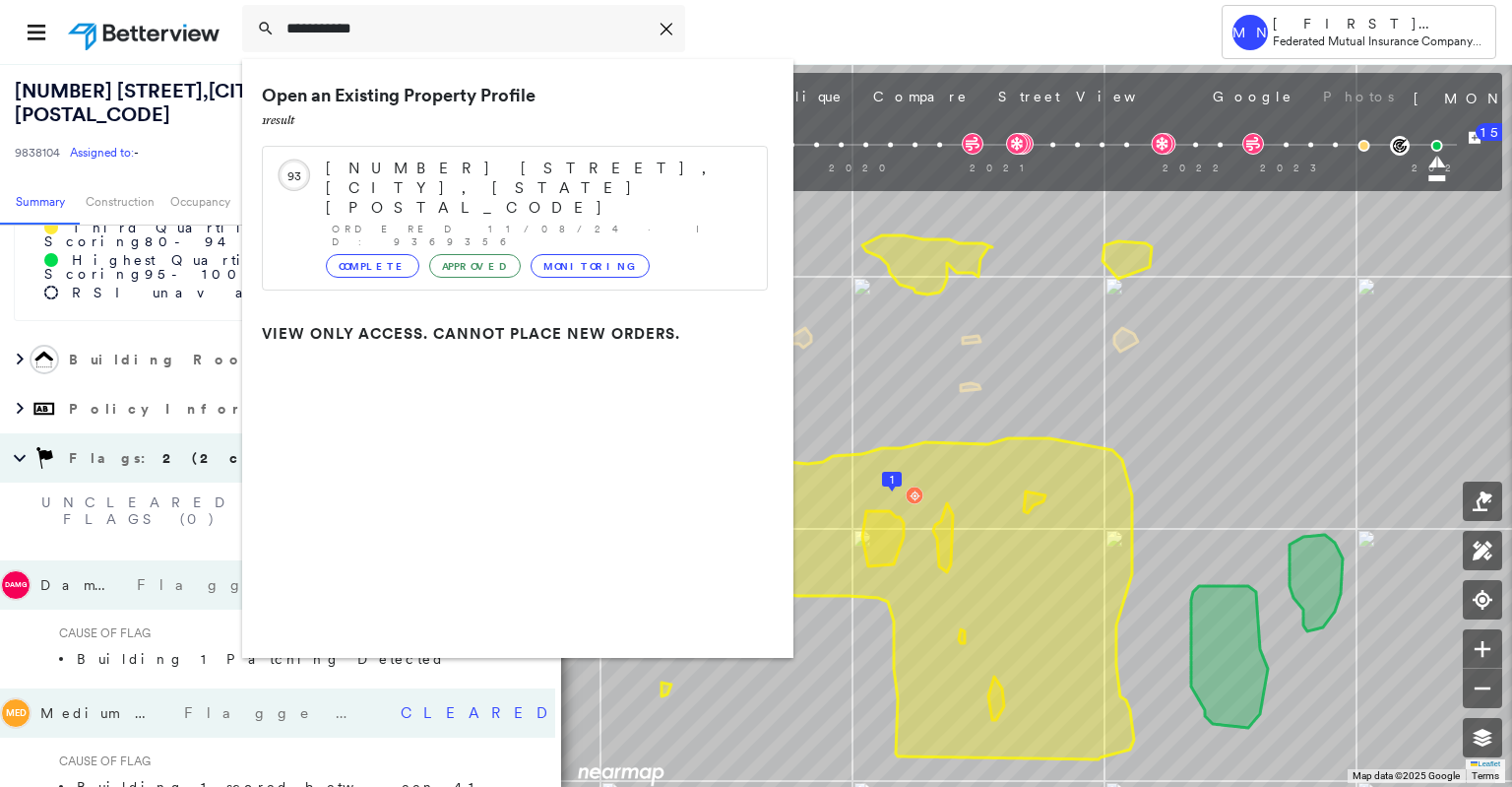type on "**********" 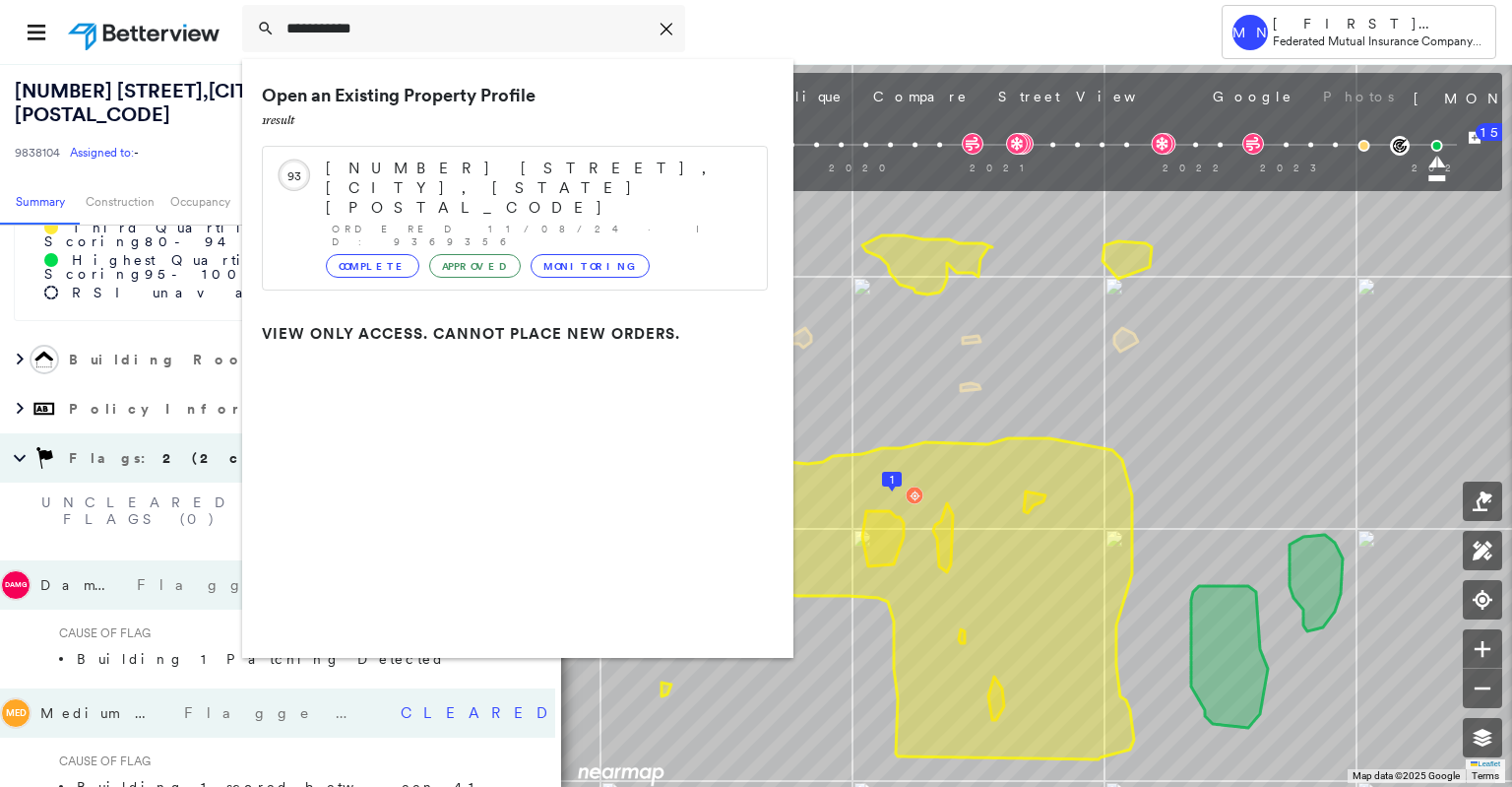 click on "[NUMBER] [STREET], [CITY], [STATE] [POSTAL_CODE]" at bounding box center [536, 188] 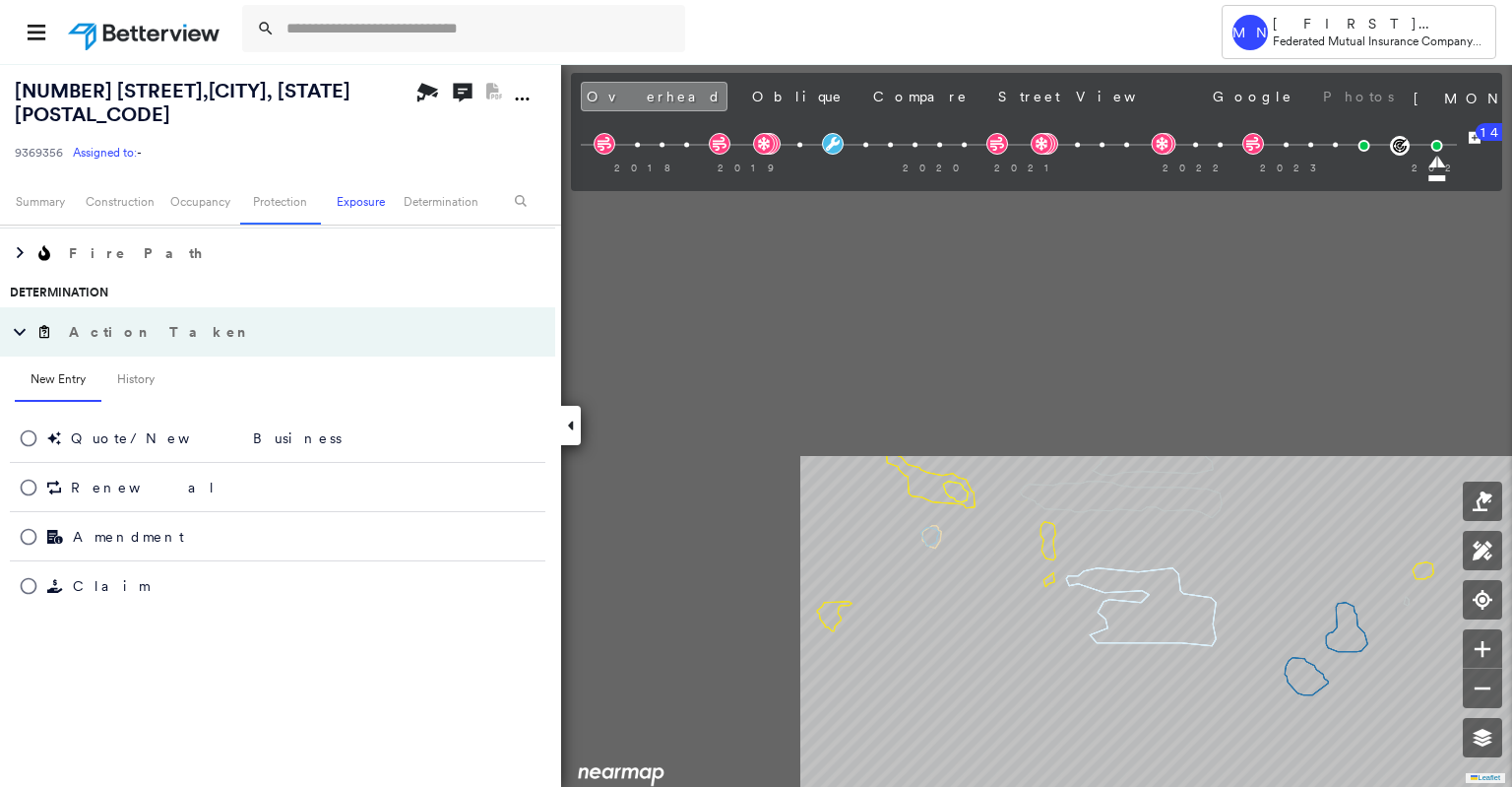 scroll, scrollTop: 492, scrollLeft: 0, axis: vertical 